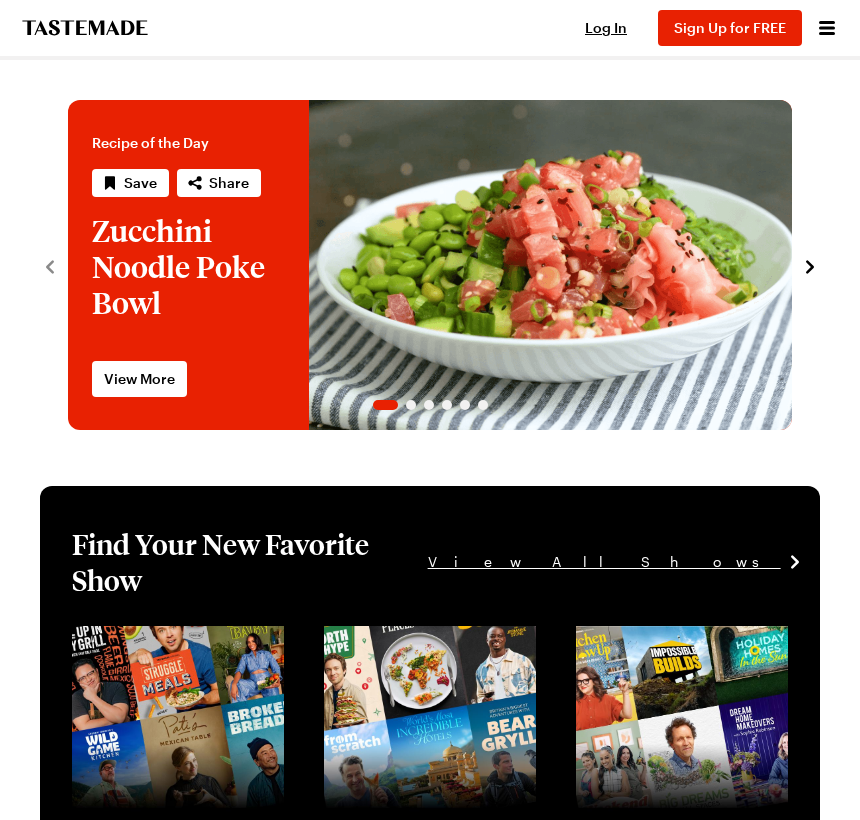 scroll, scrollTop: 0, scrollLeft: 0, axis: both 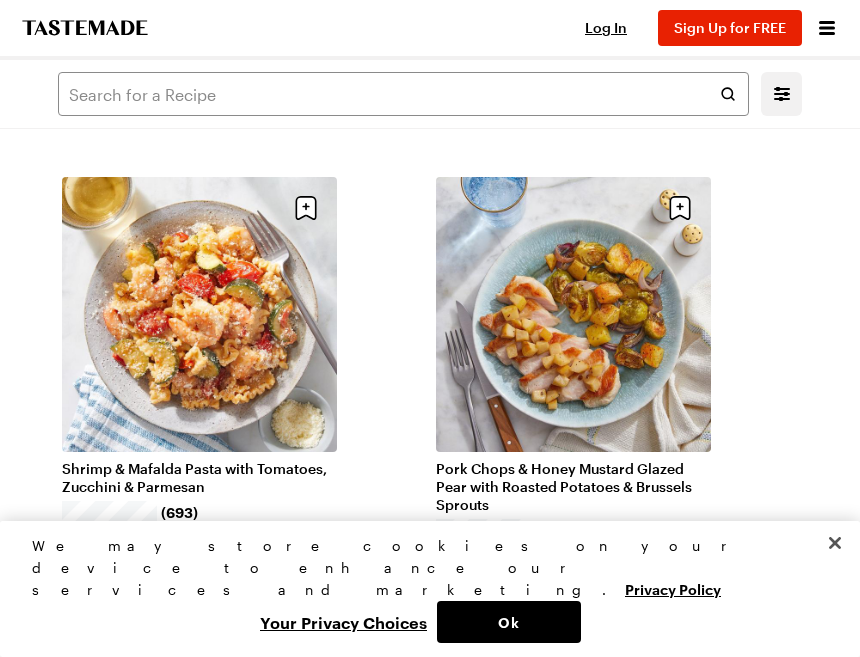click on "Shrimp & Mafalda Pasta with Tomatoes, Zucchini & Parmesan" at bounding box center (199, 478) 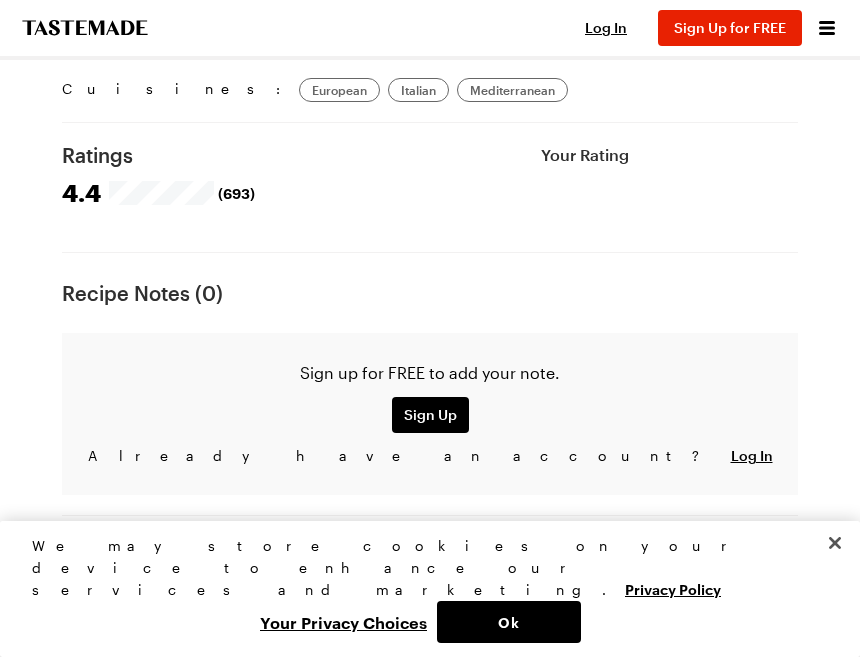 scroll, scrollTop: 0, scrollLeft: 0, axis: both 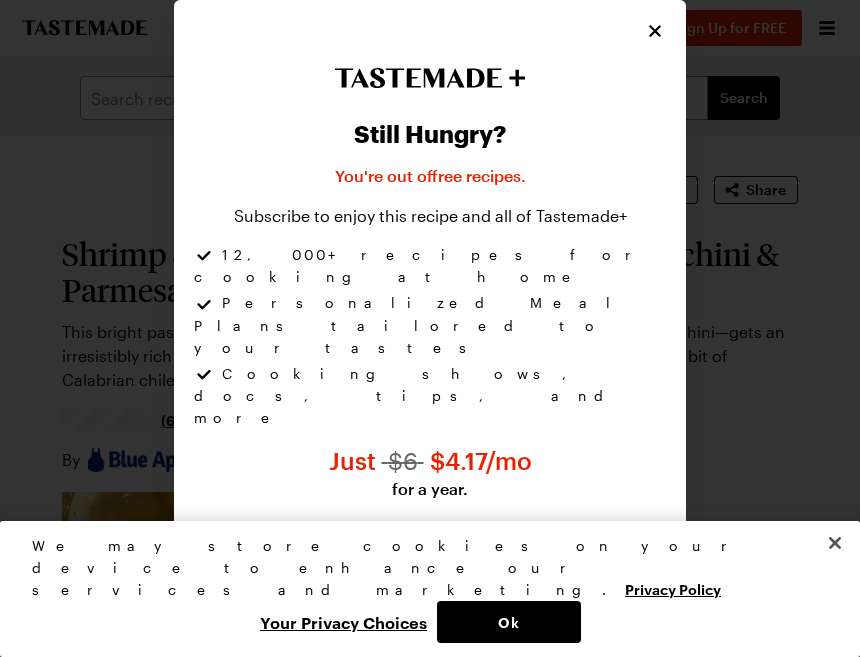 click 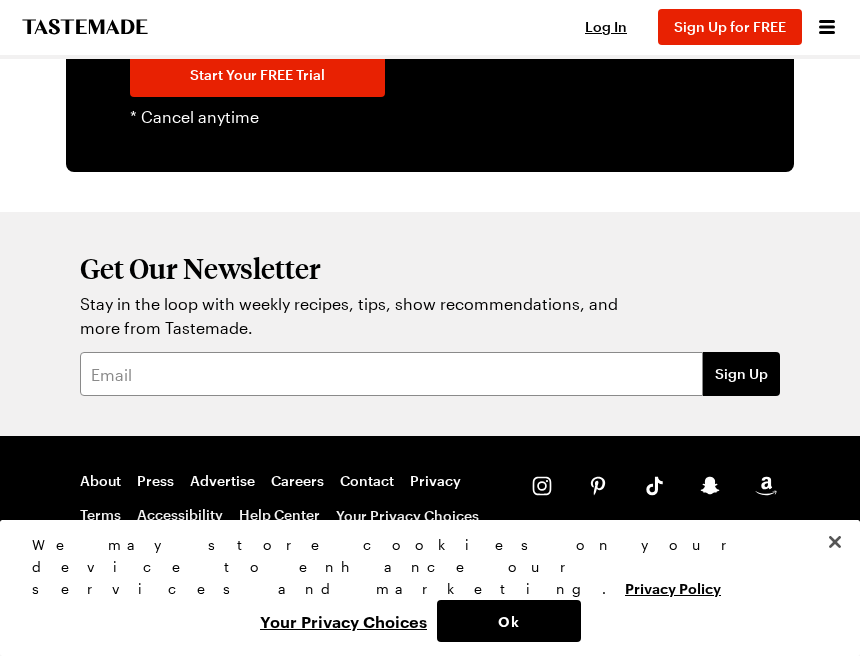 scroll, scrollTop: 3816, scrollLeft: 0, axis: vertical 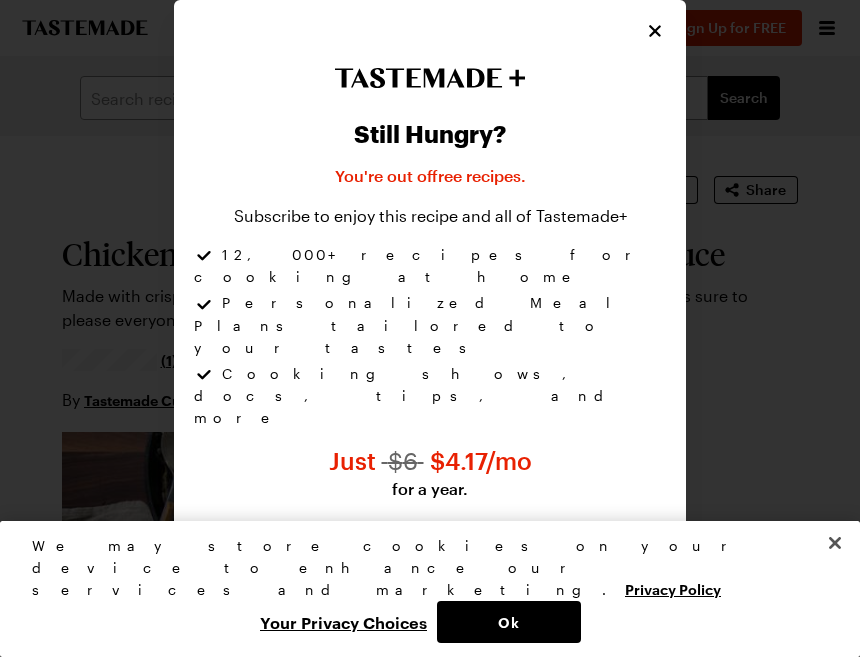click 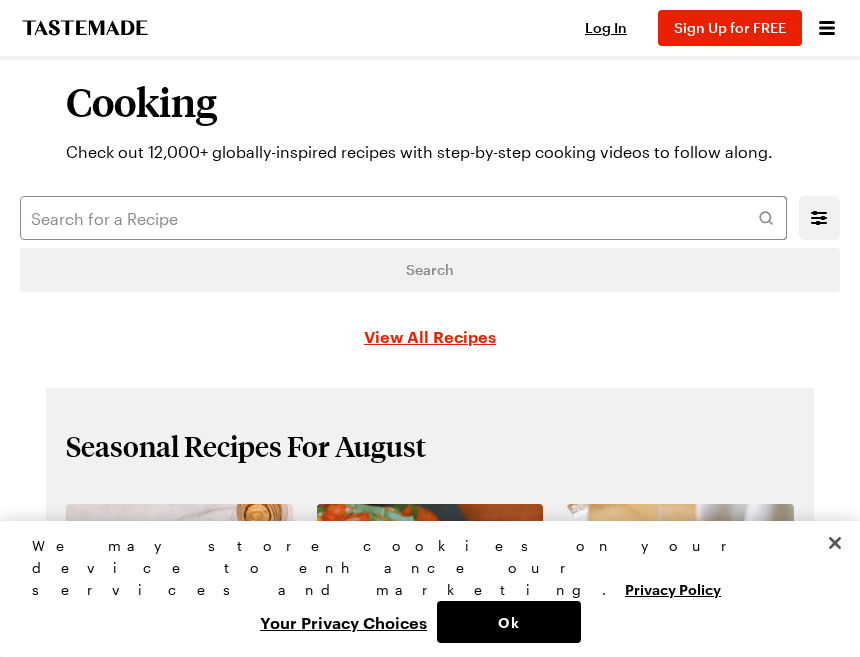 scroll, scrollTop: 24, scrollLeft: 0, axis: vertical 